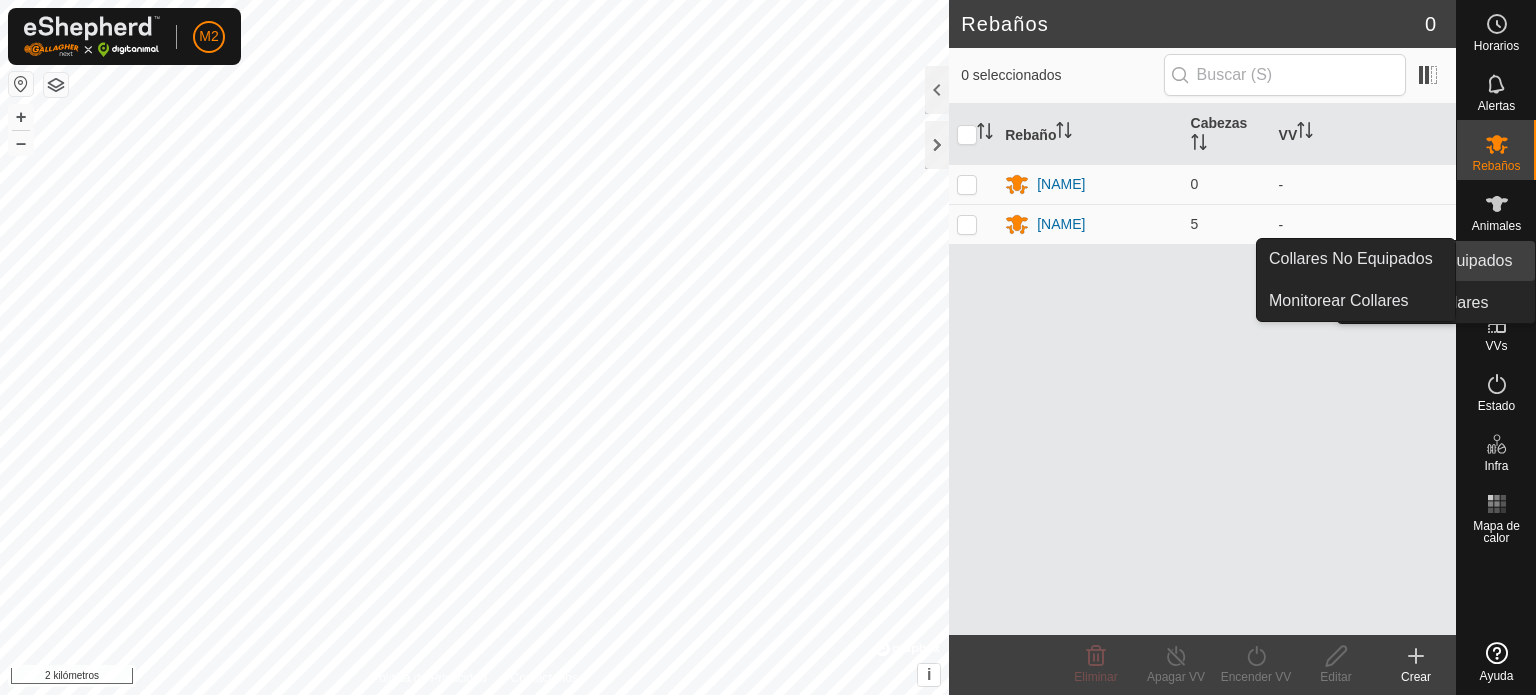scroll, scrollTop: 0, scrollLeft: 0, axis: both 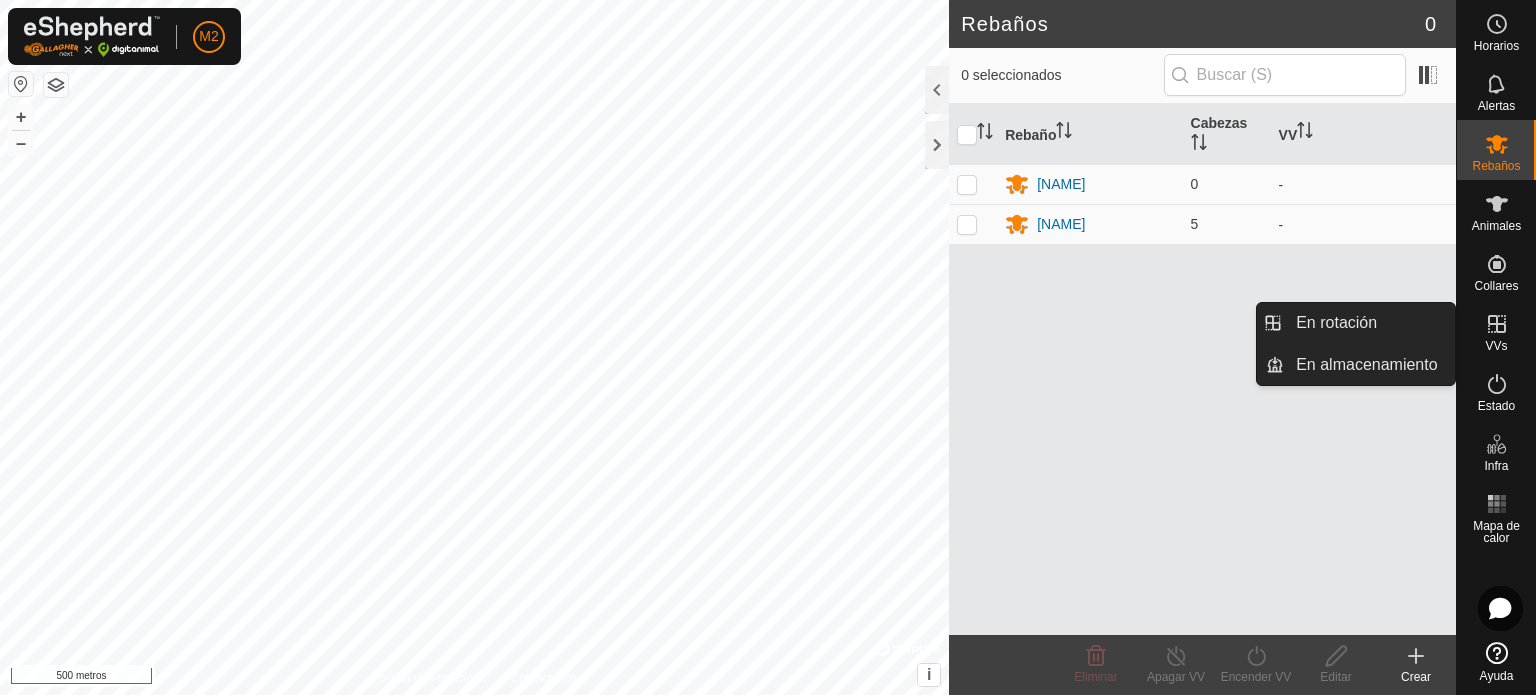 click 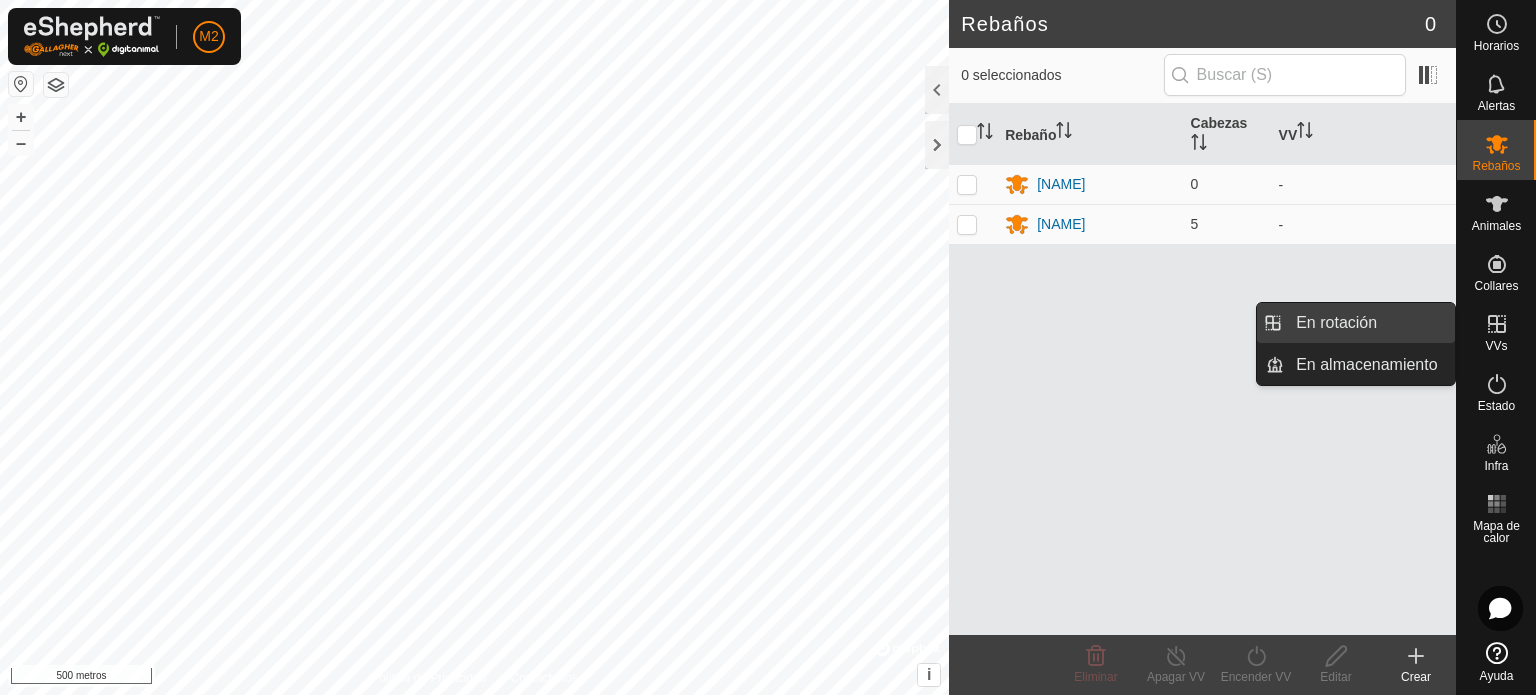 click on "En rotación" at bounding box center [1369, 323] 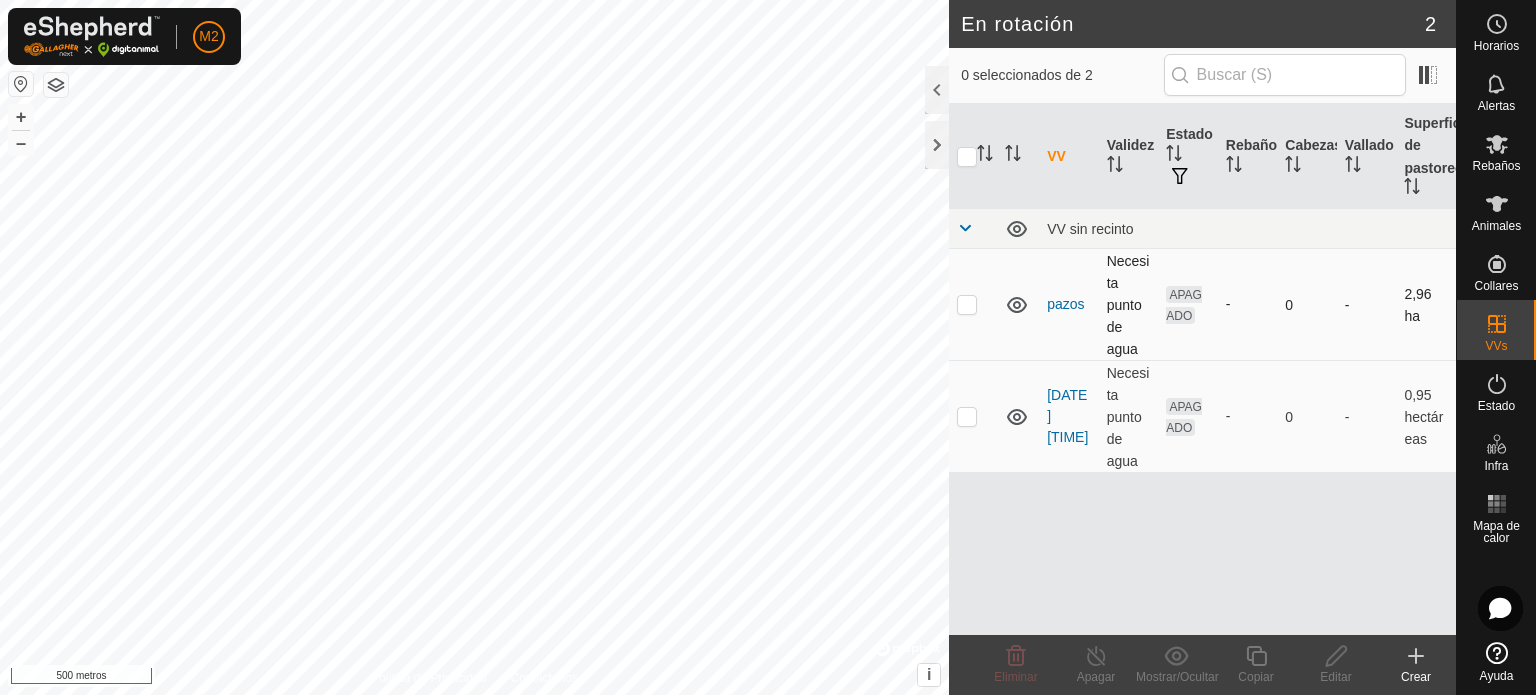 click at bounding box center [967, 304] 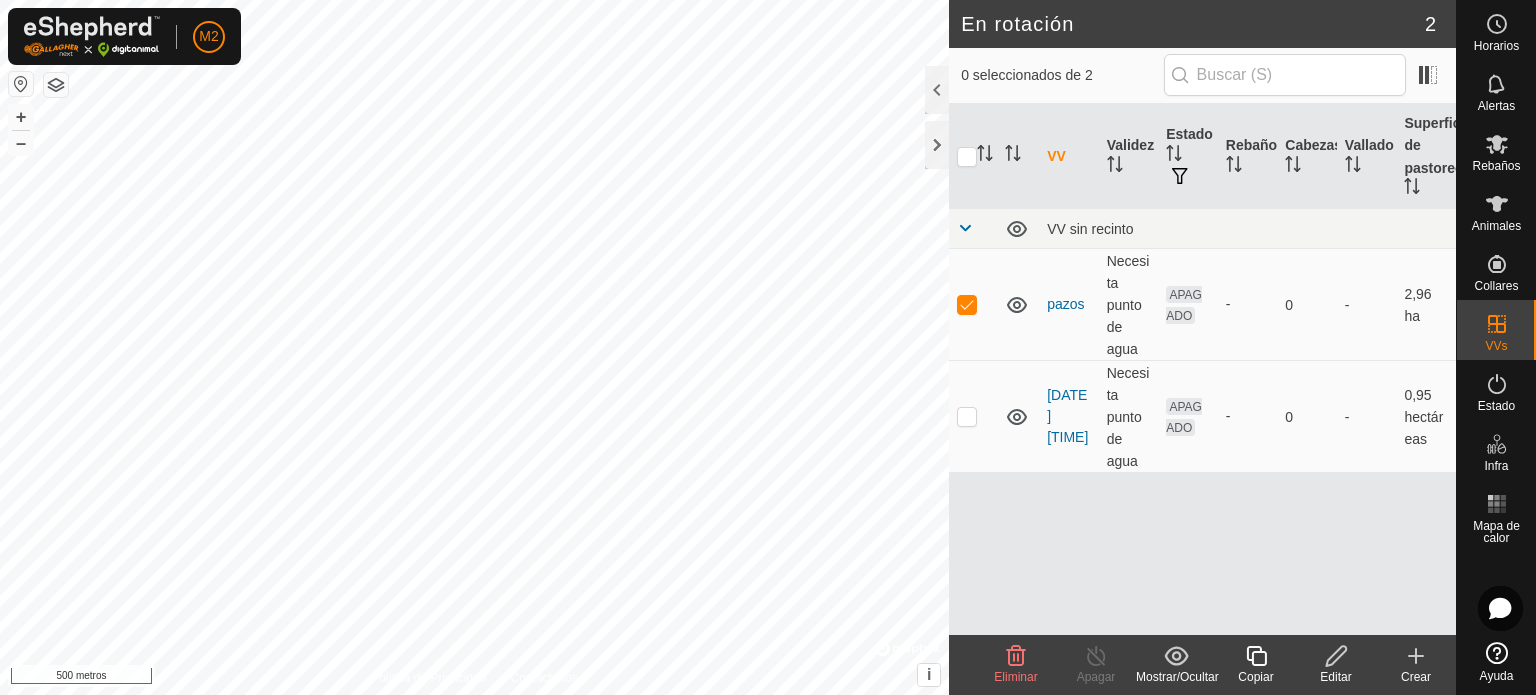 click 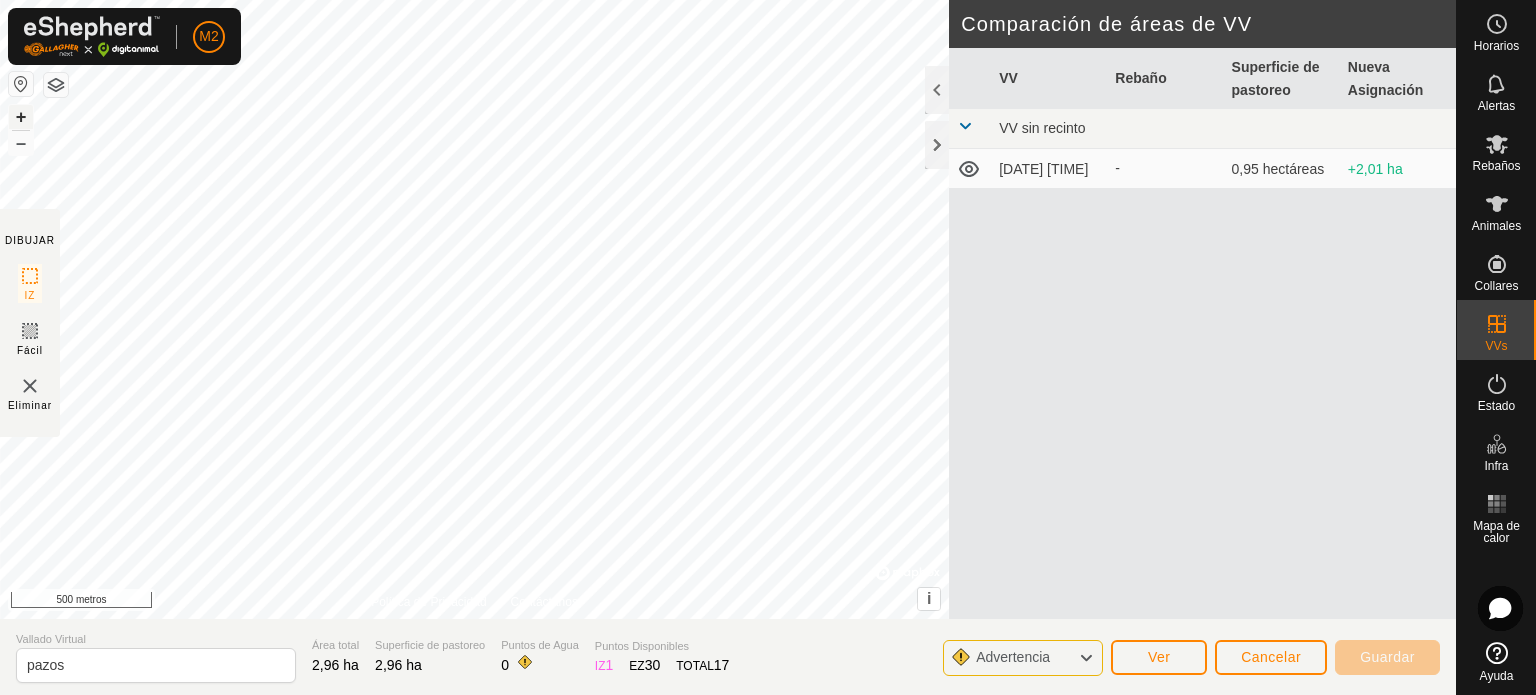 click on "+" at bounding box center (21, 116) 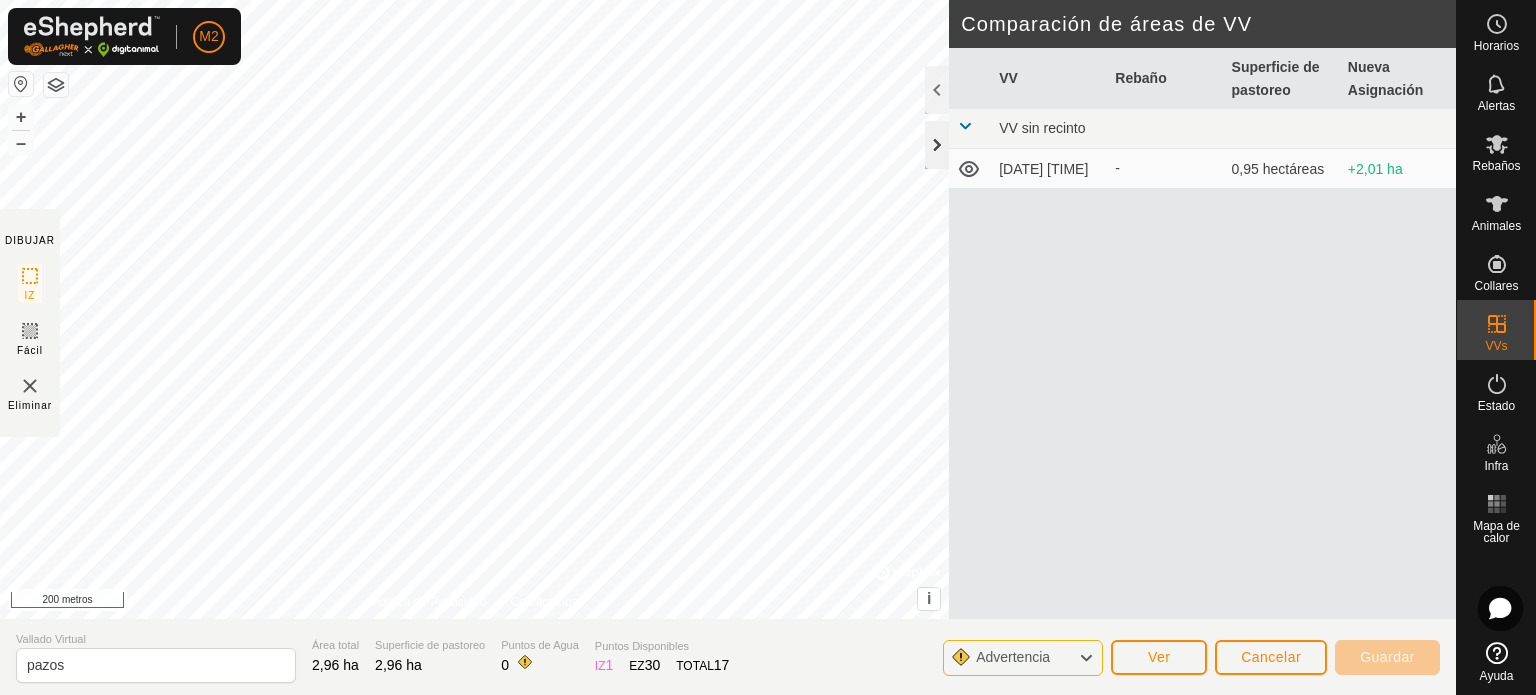 click 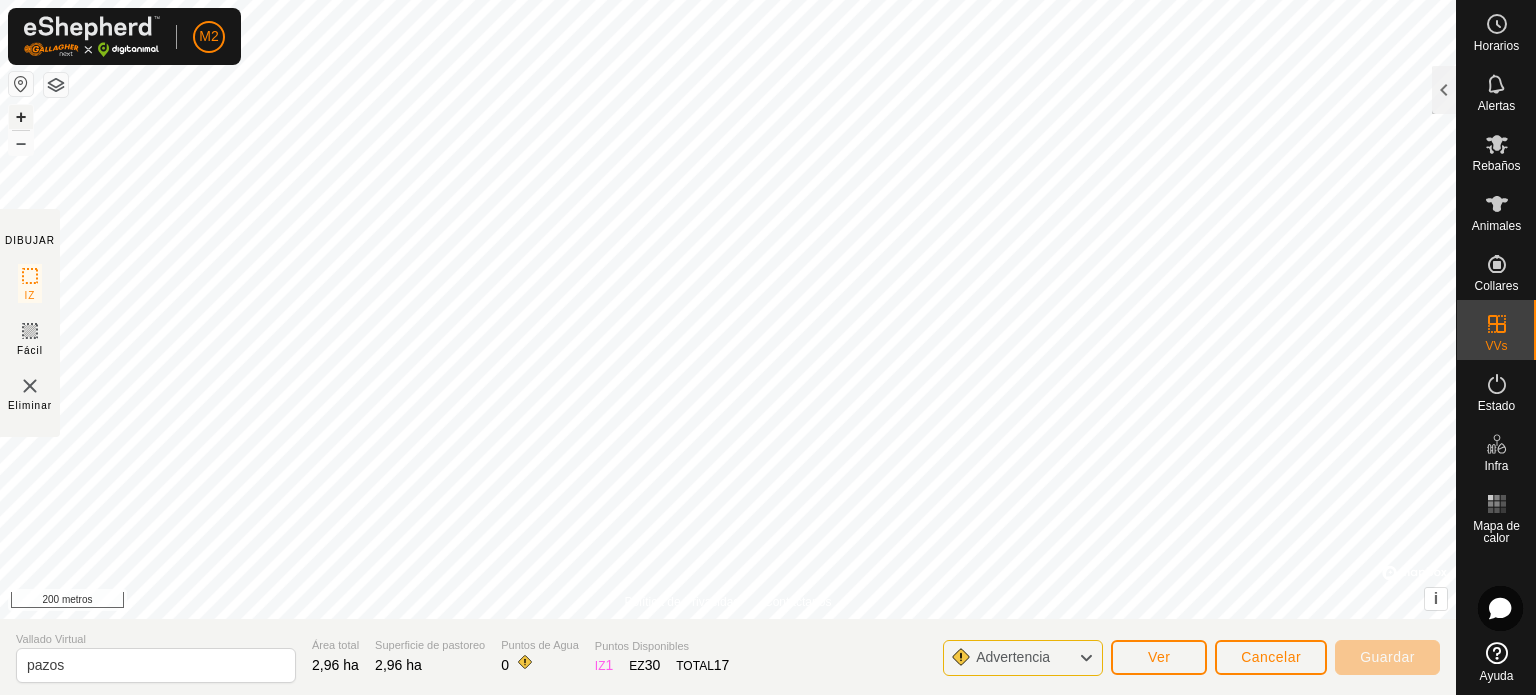click on "+" at bounding box center [21, 116] 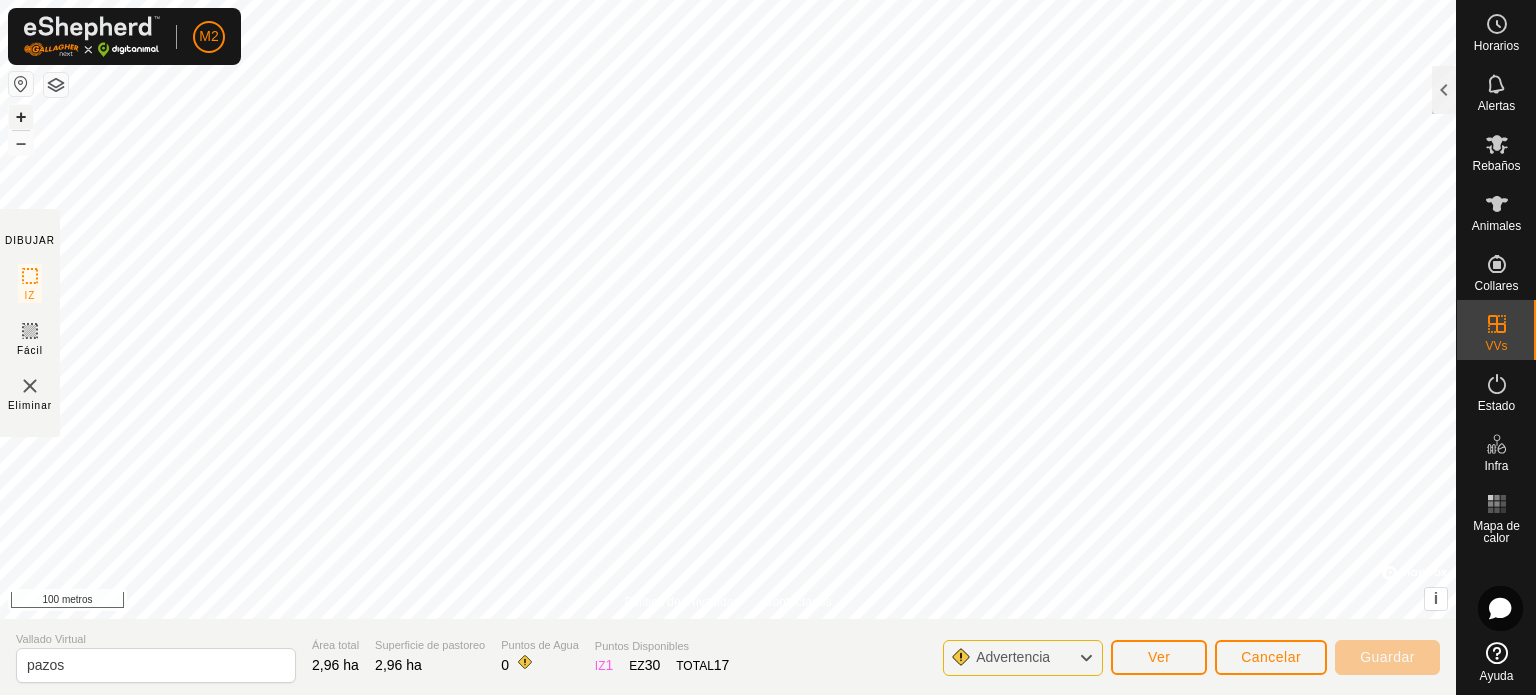 click on "+" at bounding box center (21, 116) 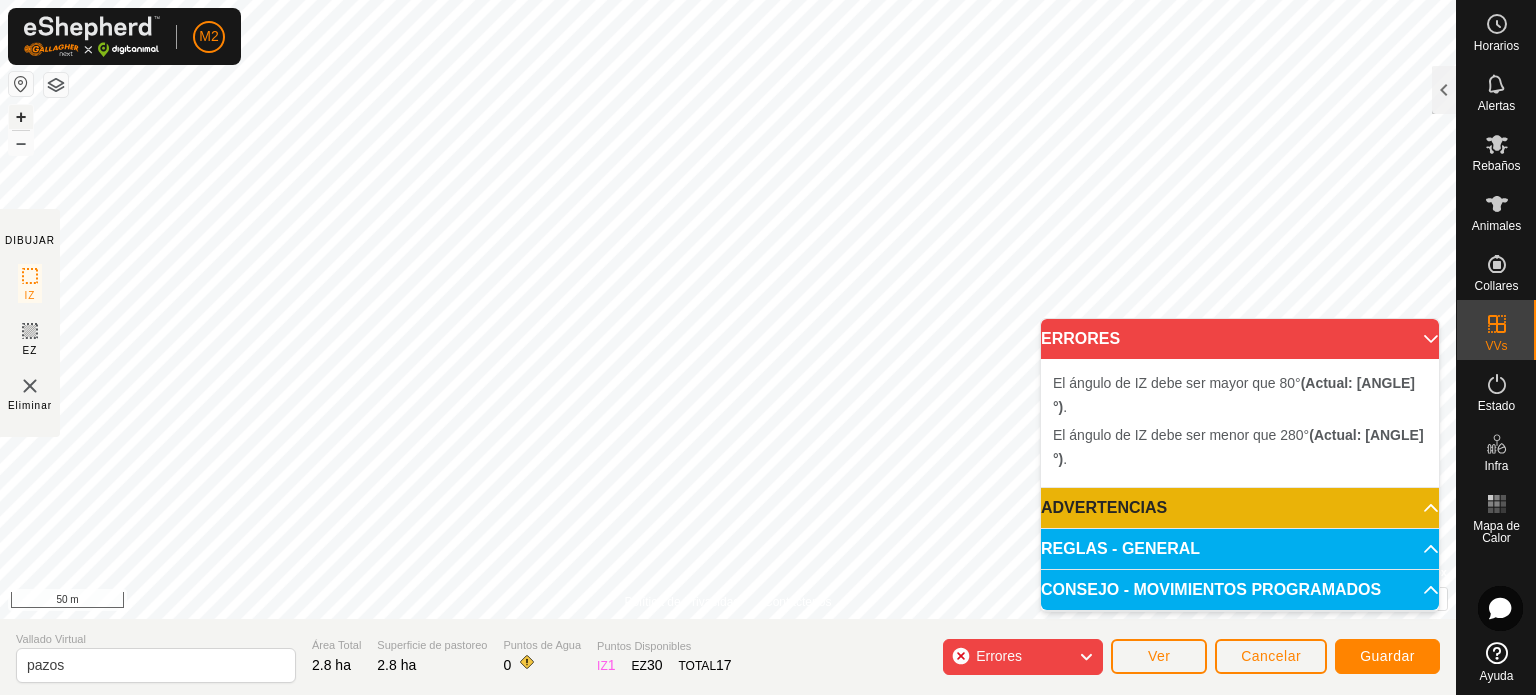click on "El ángulo de IZ debe ser mayor que 80° (Actual: [ANGLE]). + – ⇧ i © Mapbox , © OpenStreetMap , Improve this map 50 m" at bounding box center [728, 309] 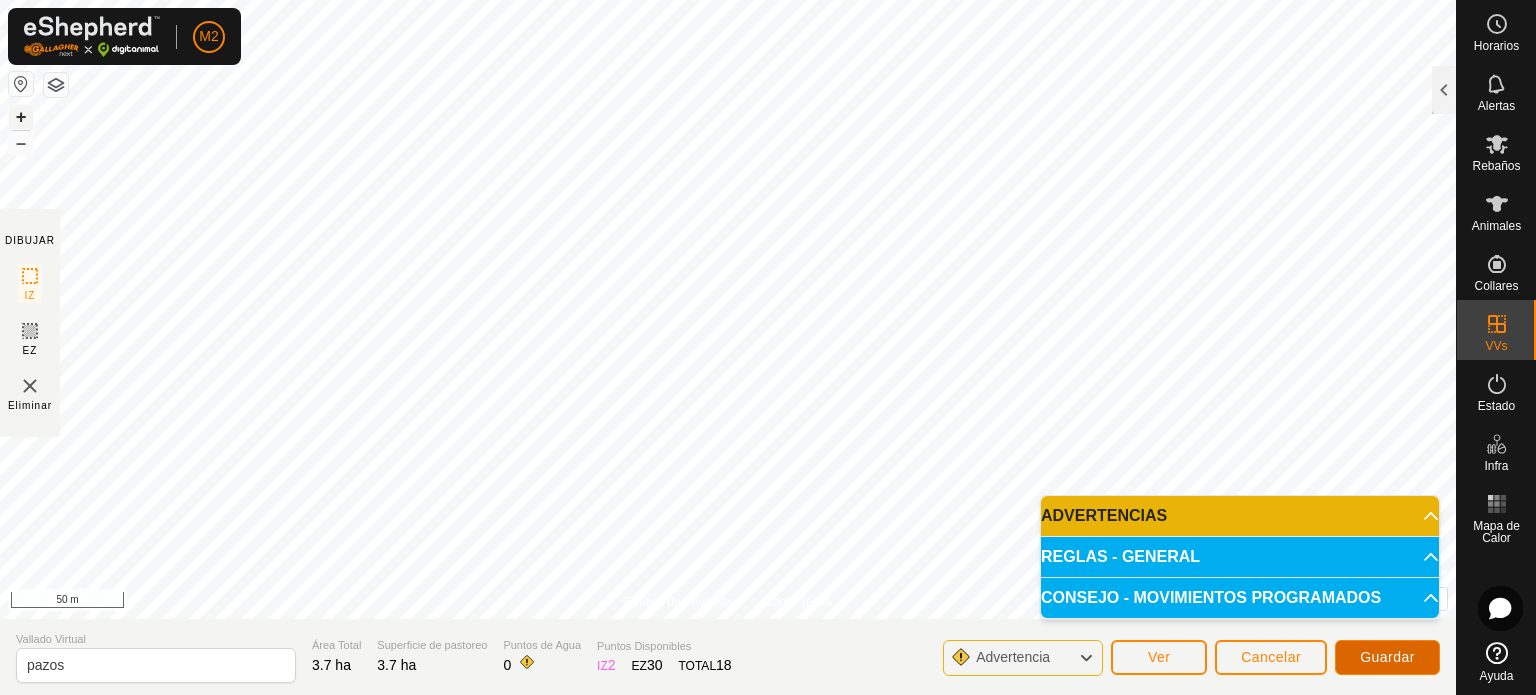 click on "Guardar" 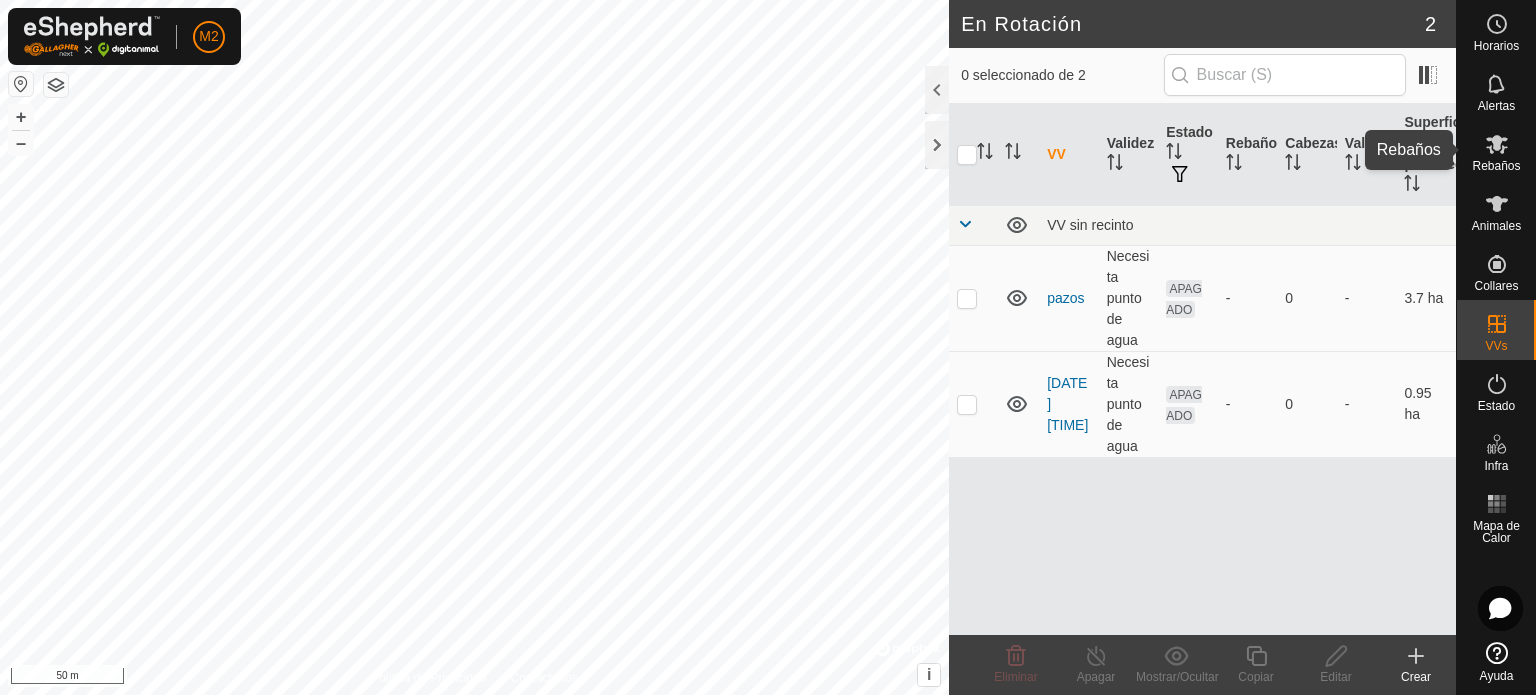 click at bounding box center (1497, 144) 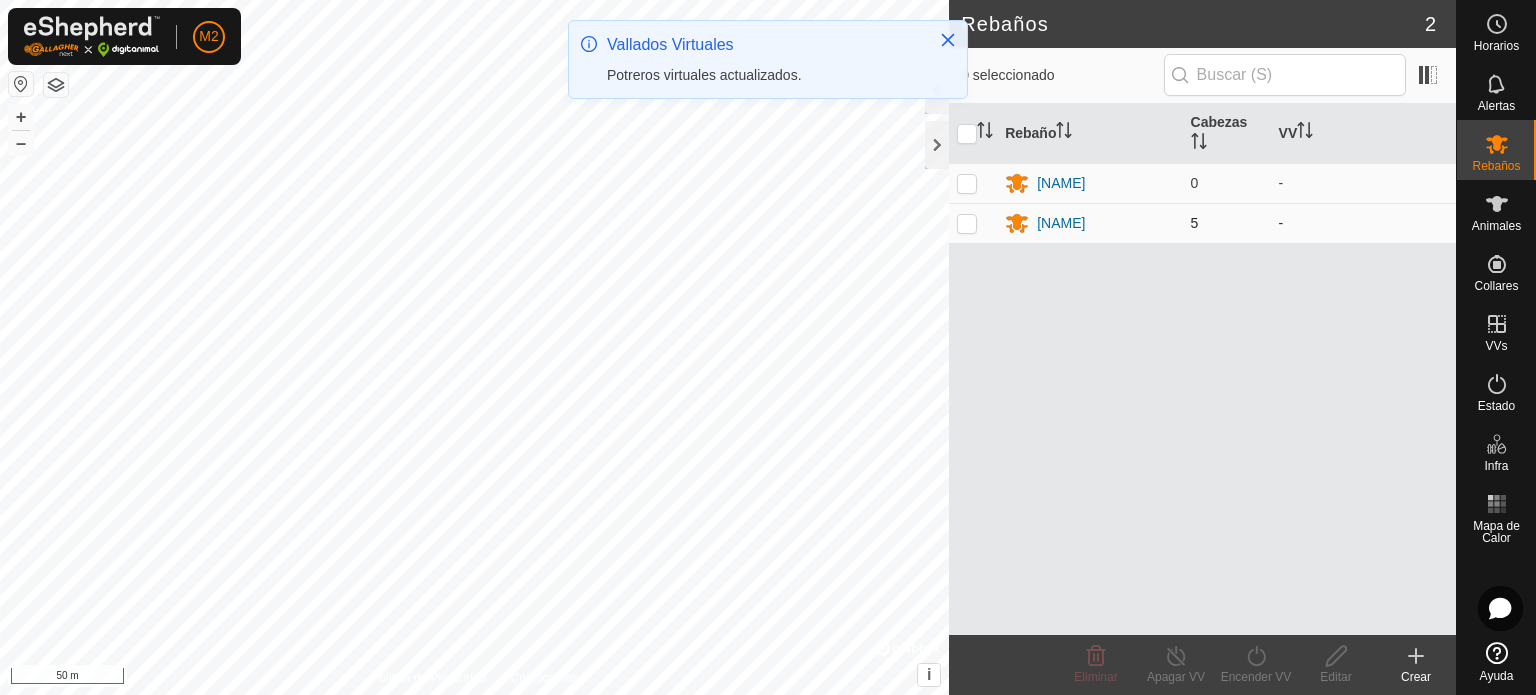click at bounding box center [967, 223] 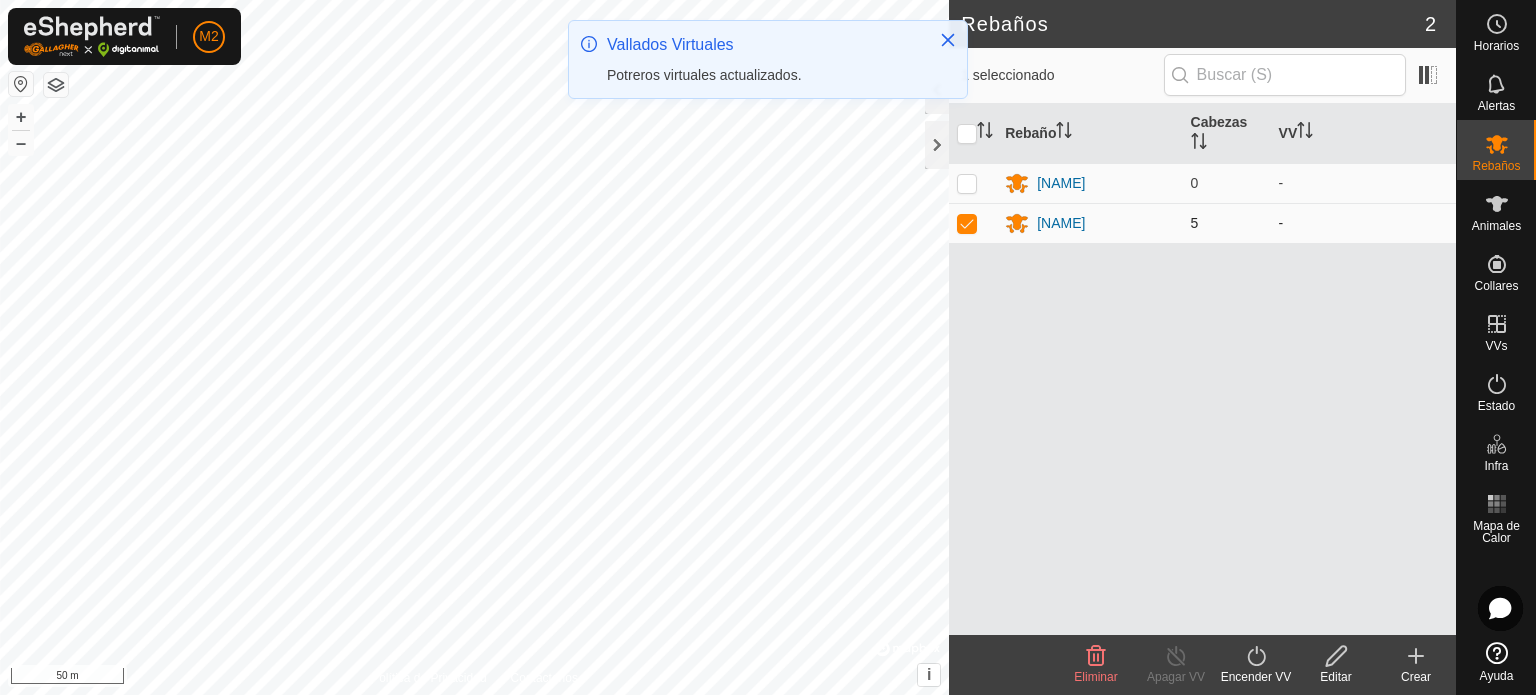 checkbox on "true" 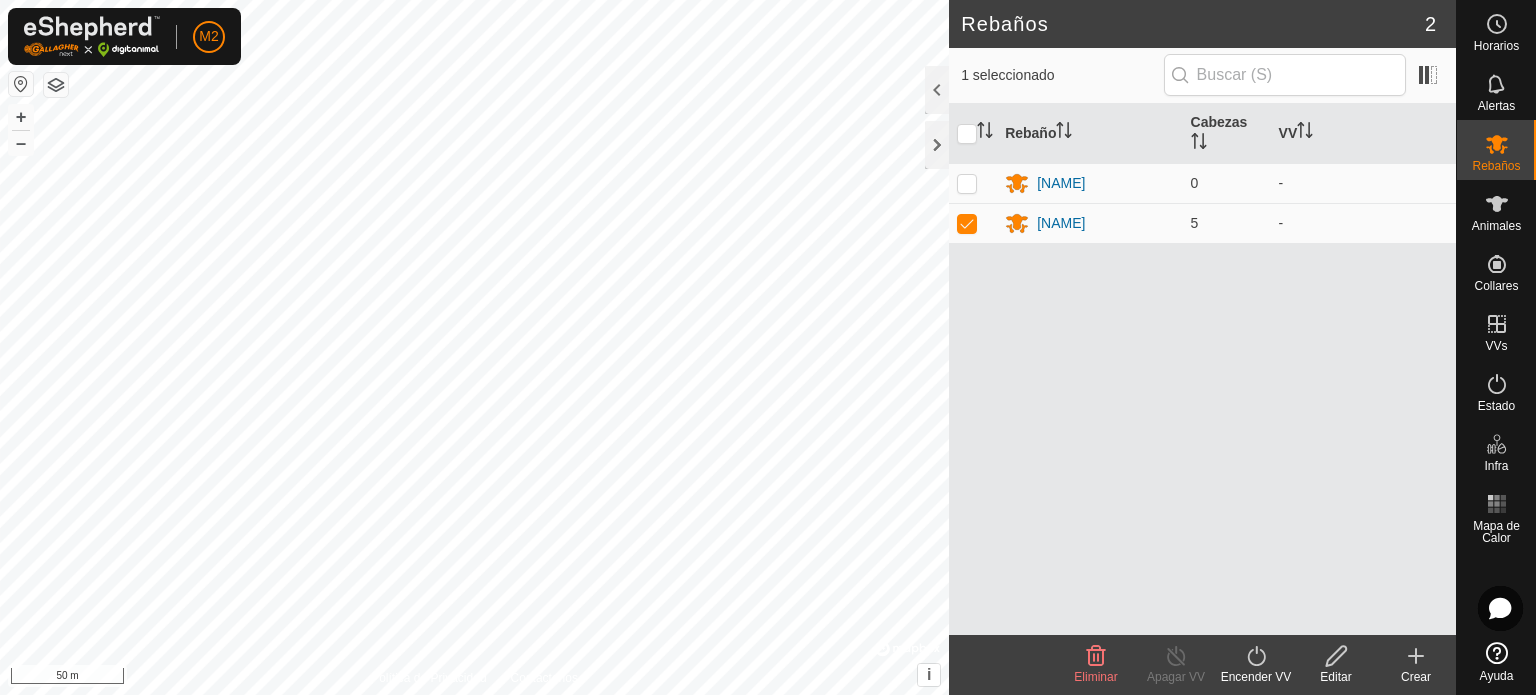 click 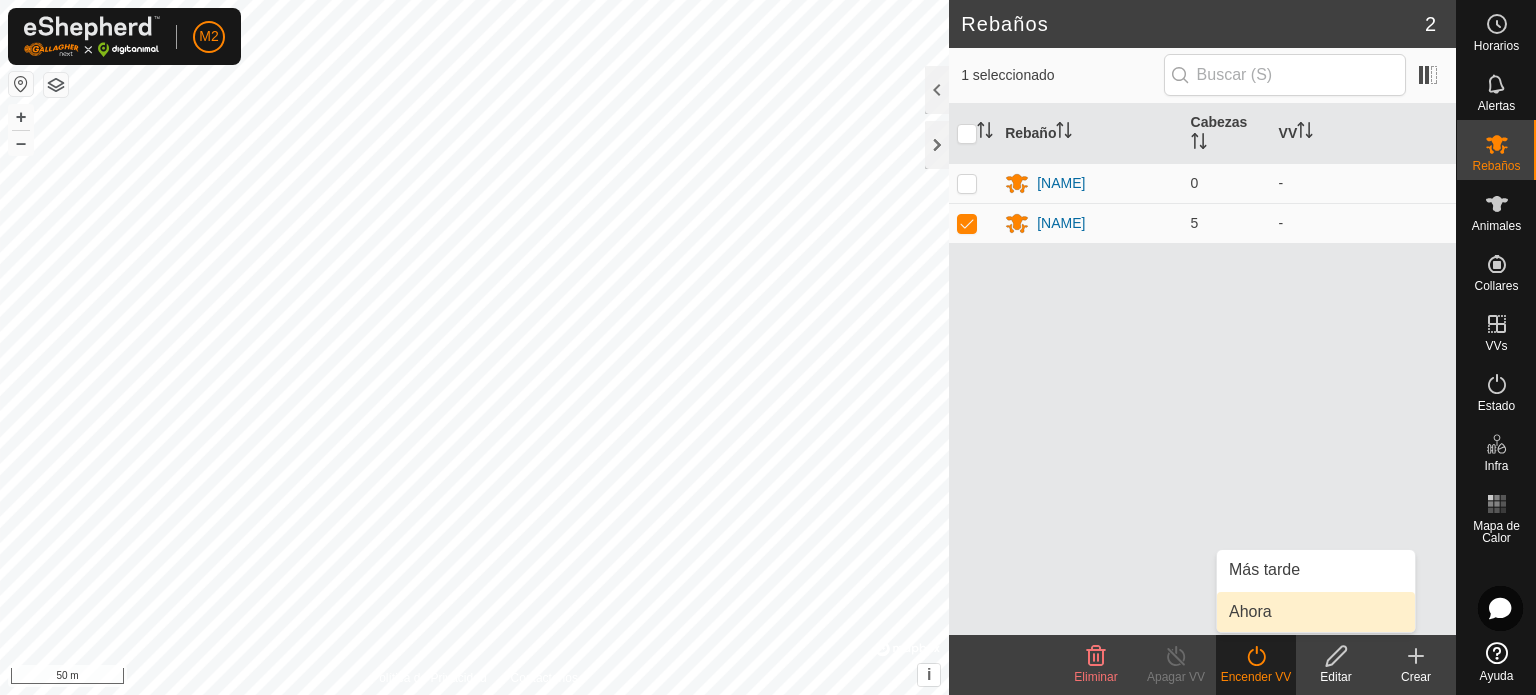click on "Ahora" at bounding box center (1316, 612) 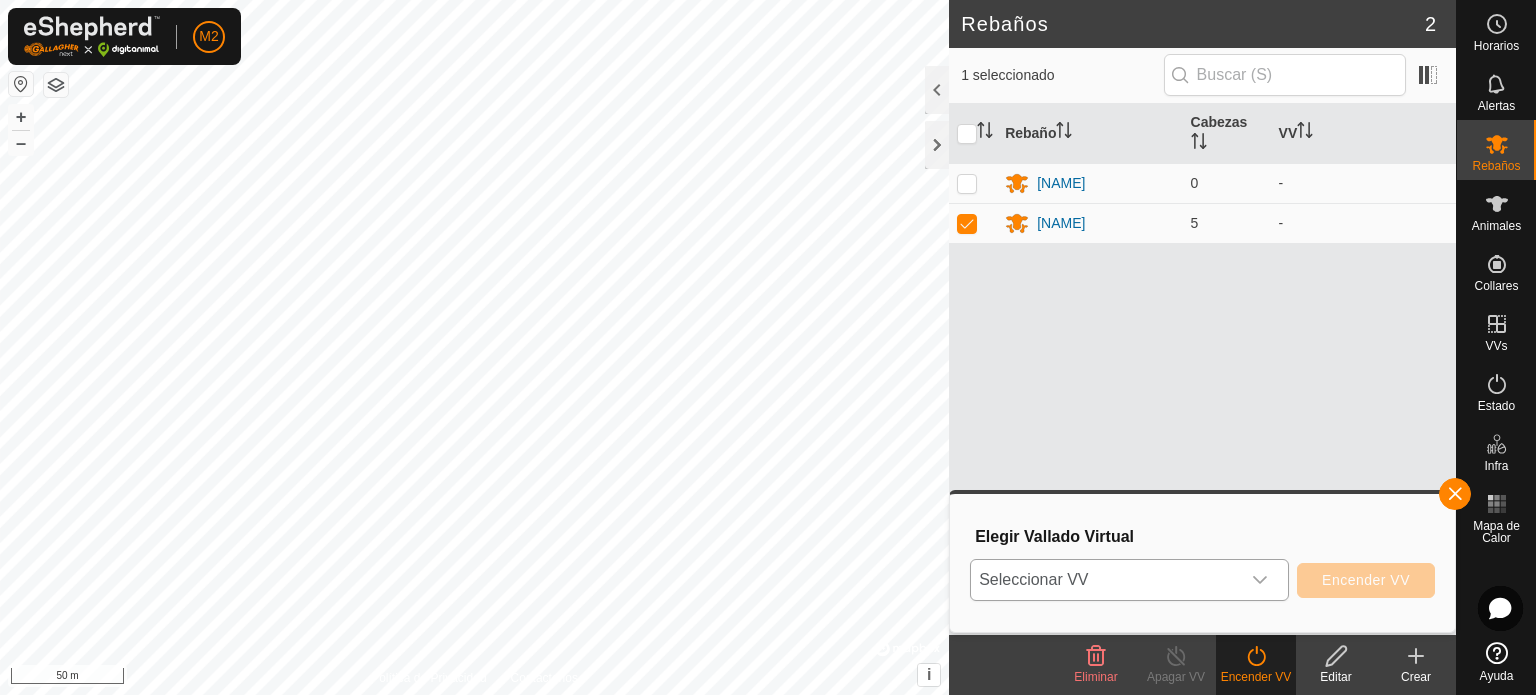 click 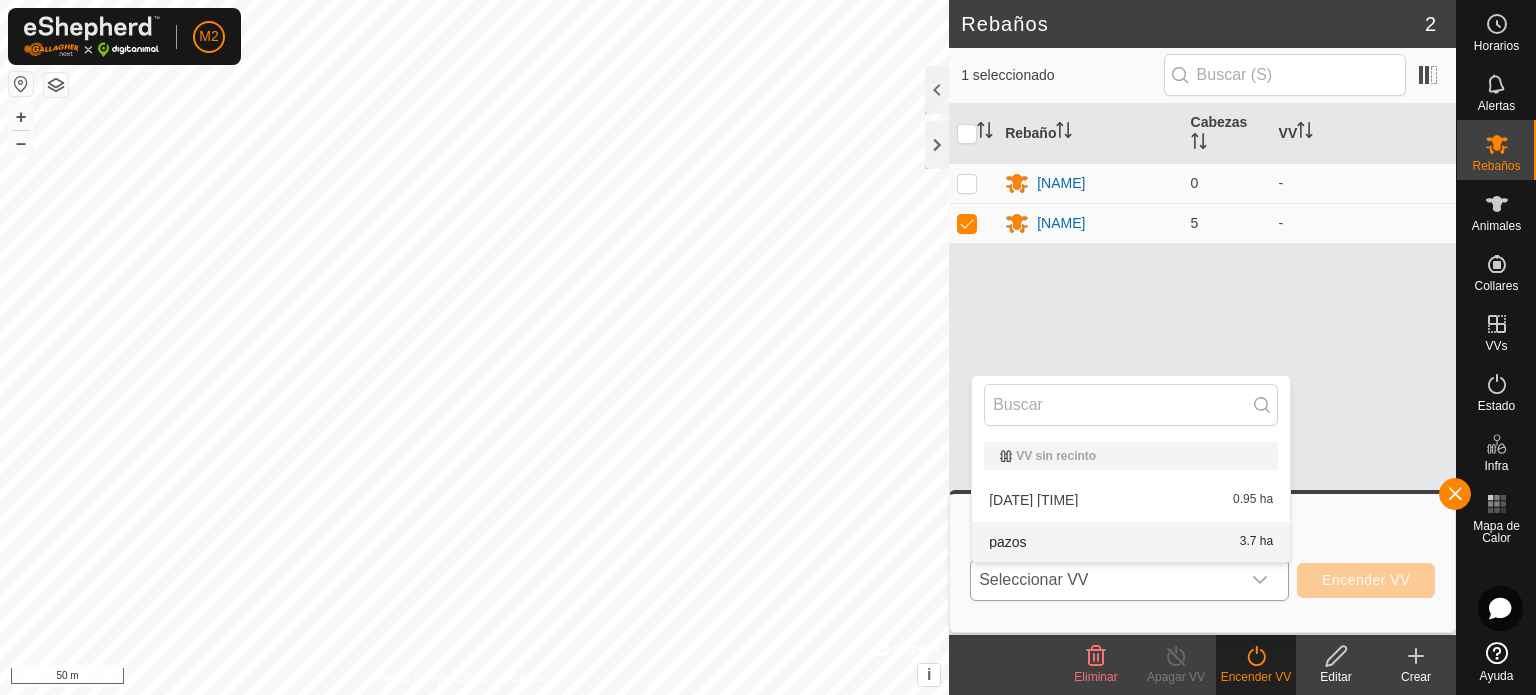 click on "pazos  3.7 ha" at bounding box center (1131, 542) 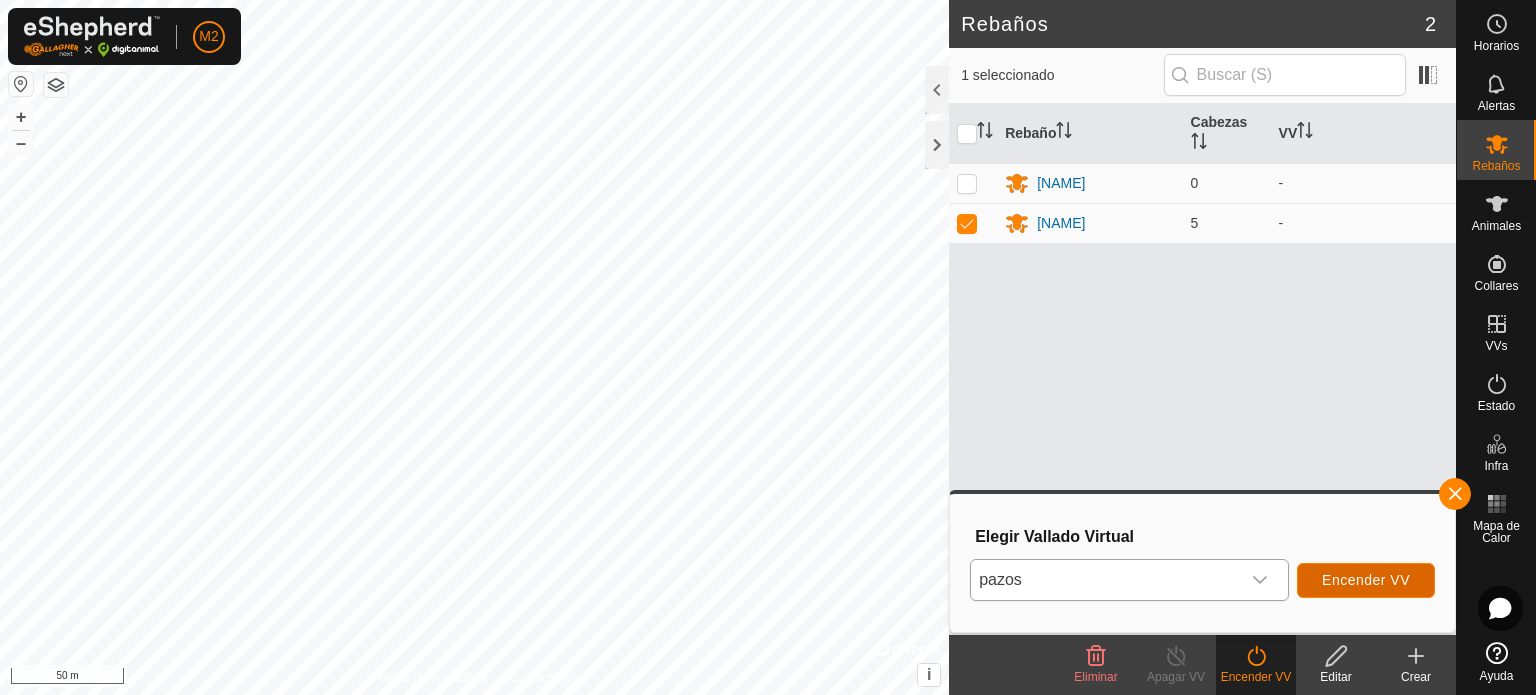 click on "Encender VV" at bounding box center (1366, 580) 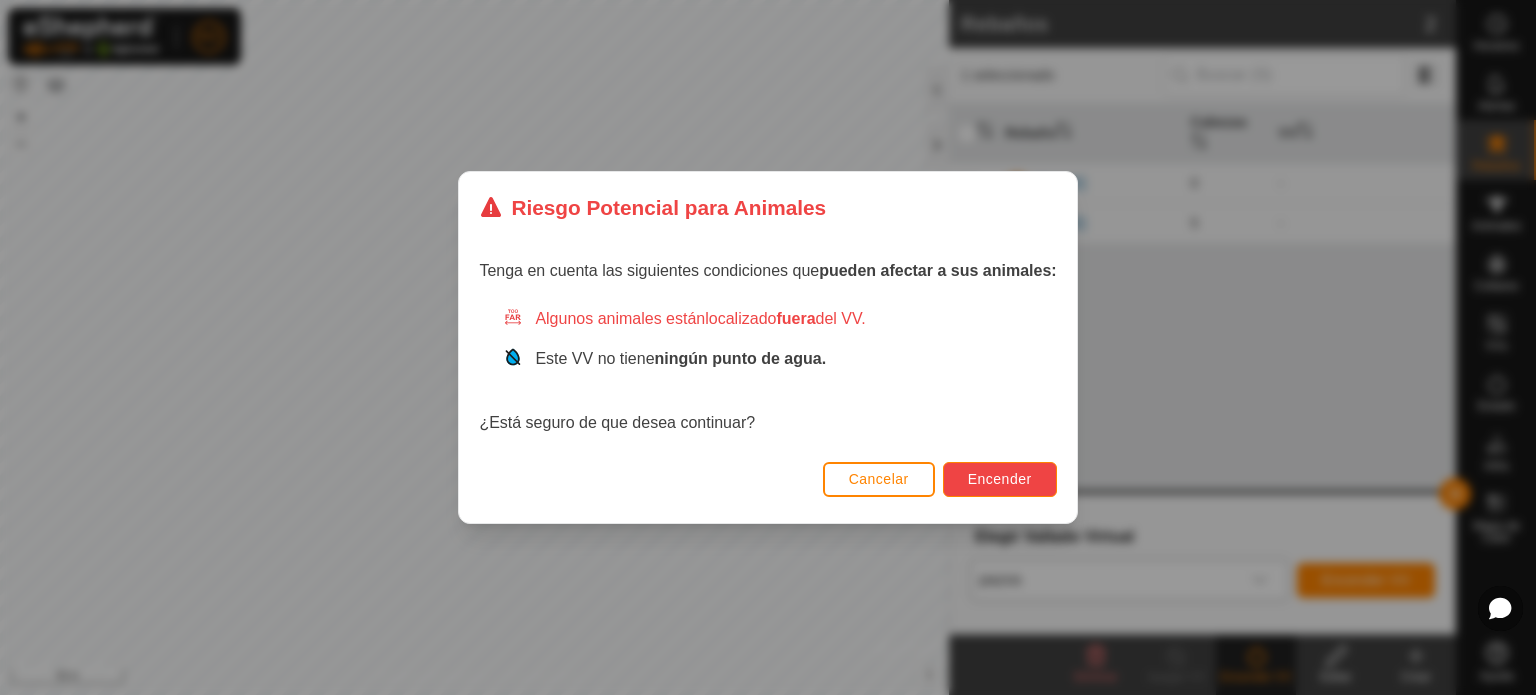 click on "Encender" at bounding box center (1000, 479) 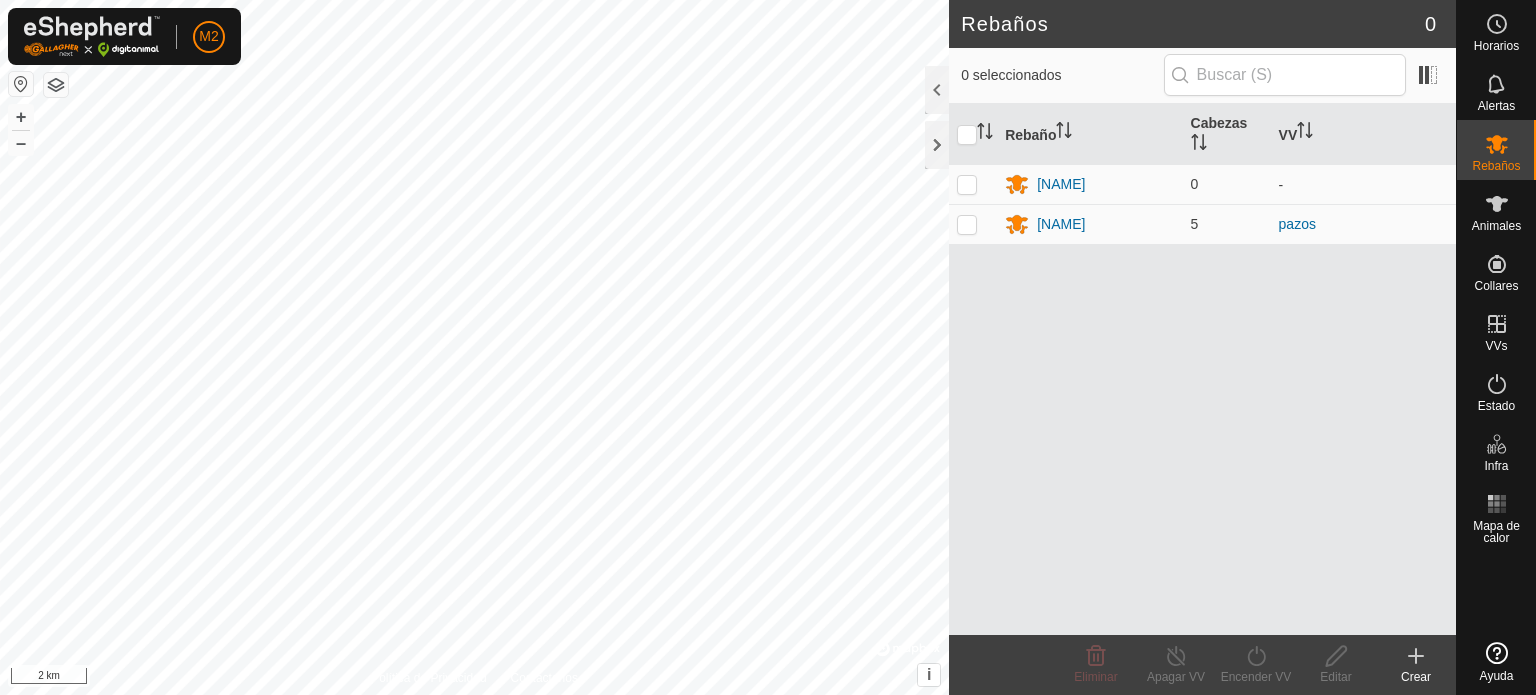 scroll, scrollTop: 0, scrollLeft: 0, axis: both 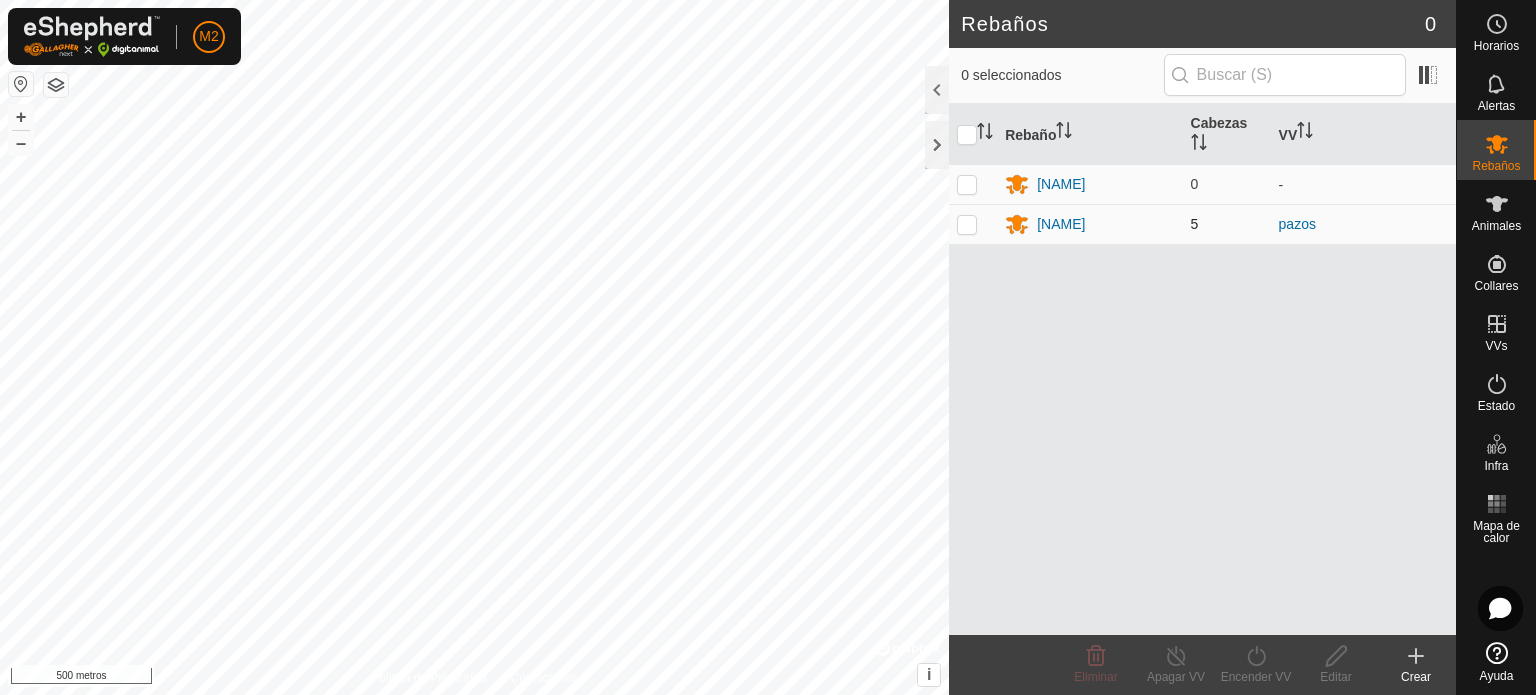 click at bounding box center (967, 224) 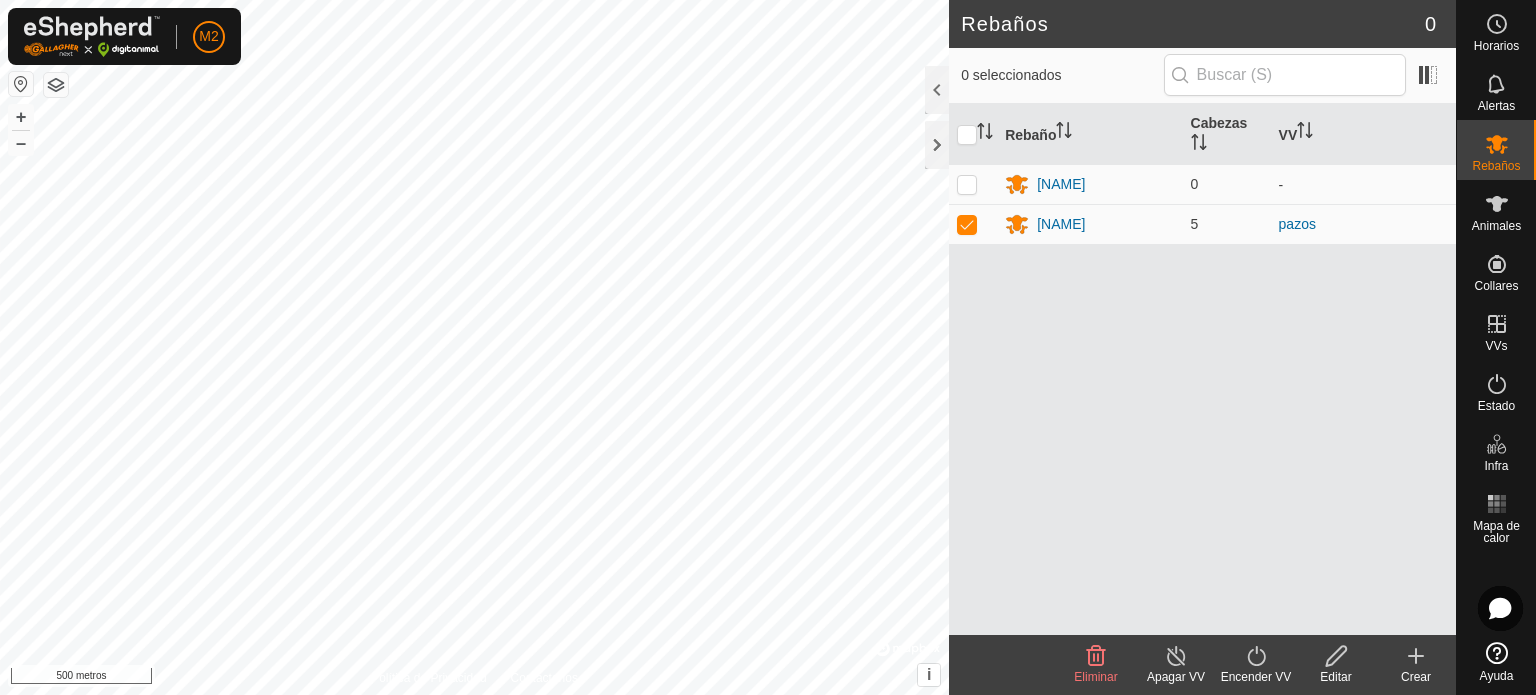 click on "Rebaño Cabezas VV manolo 0 - Manu 5 pazos" at bounding box center (1202, 369) 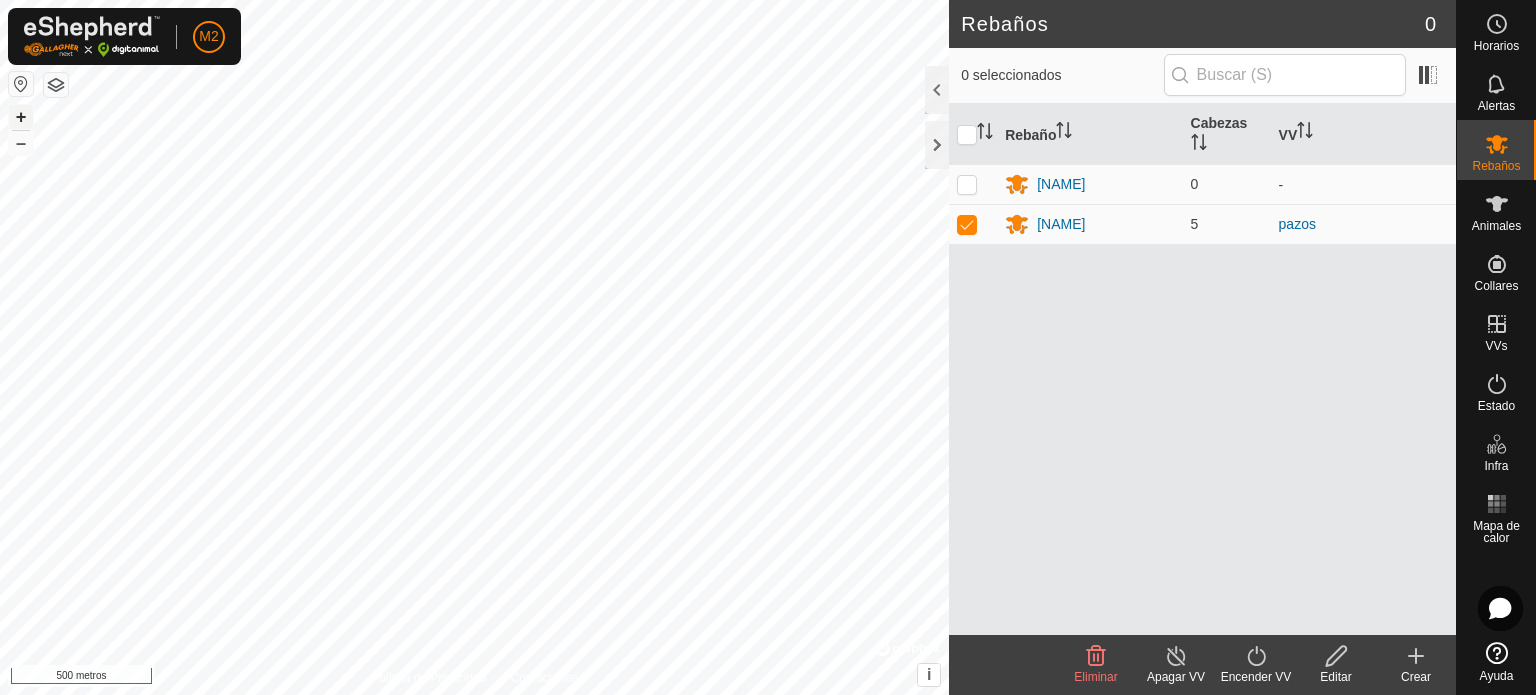 click on "+" at bounding box center [21, 116] 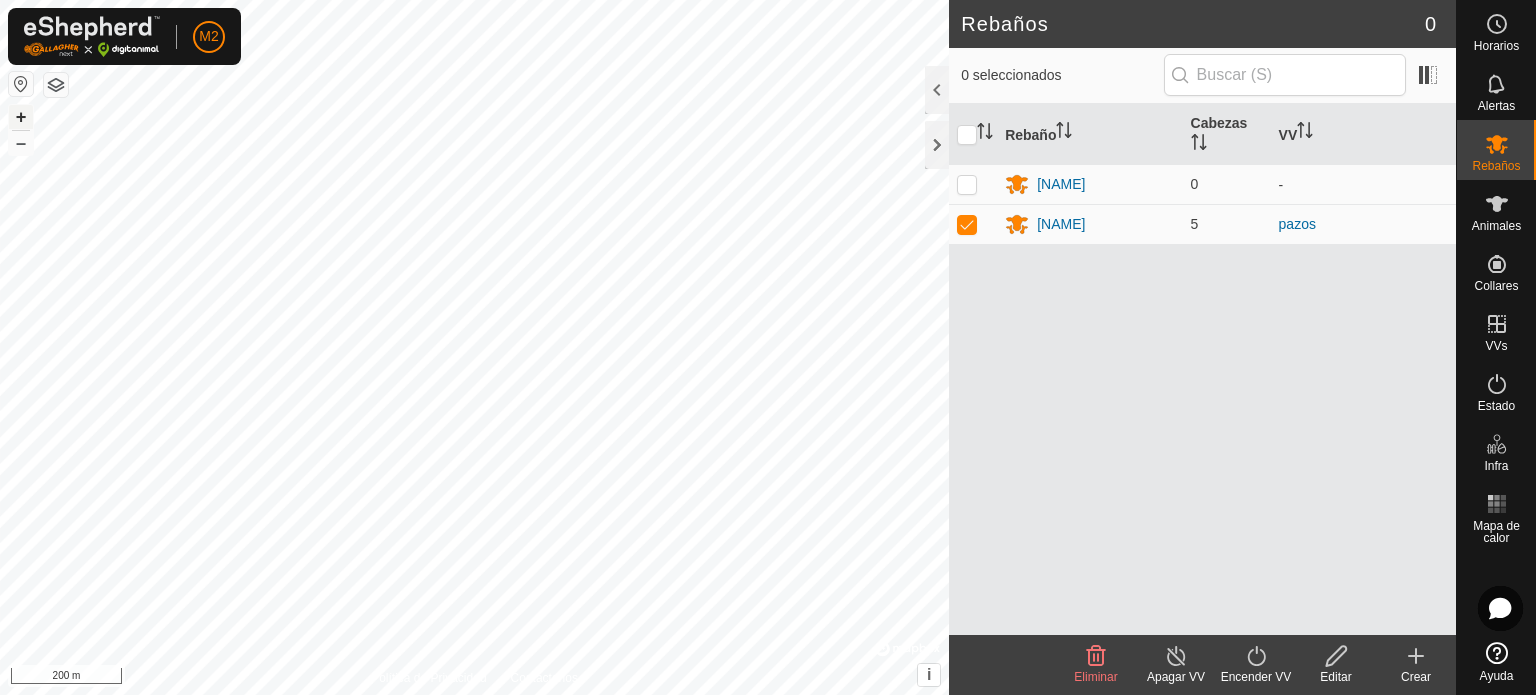 click on "+" at bounding box center [21, 116] 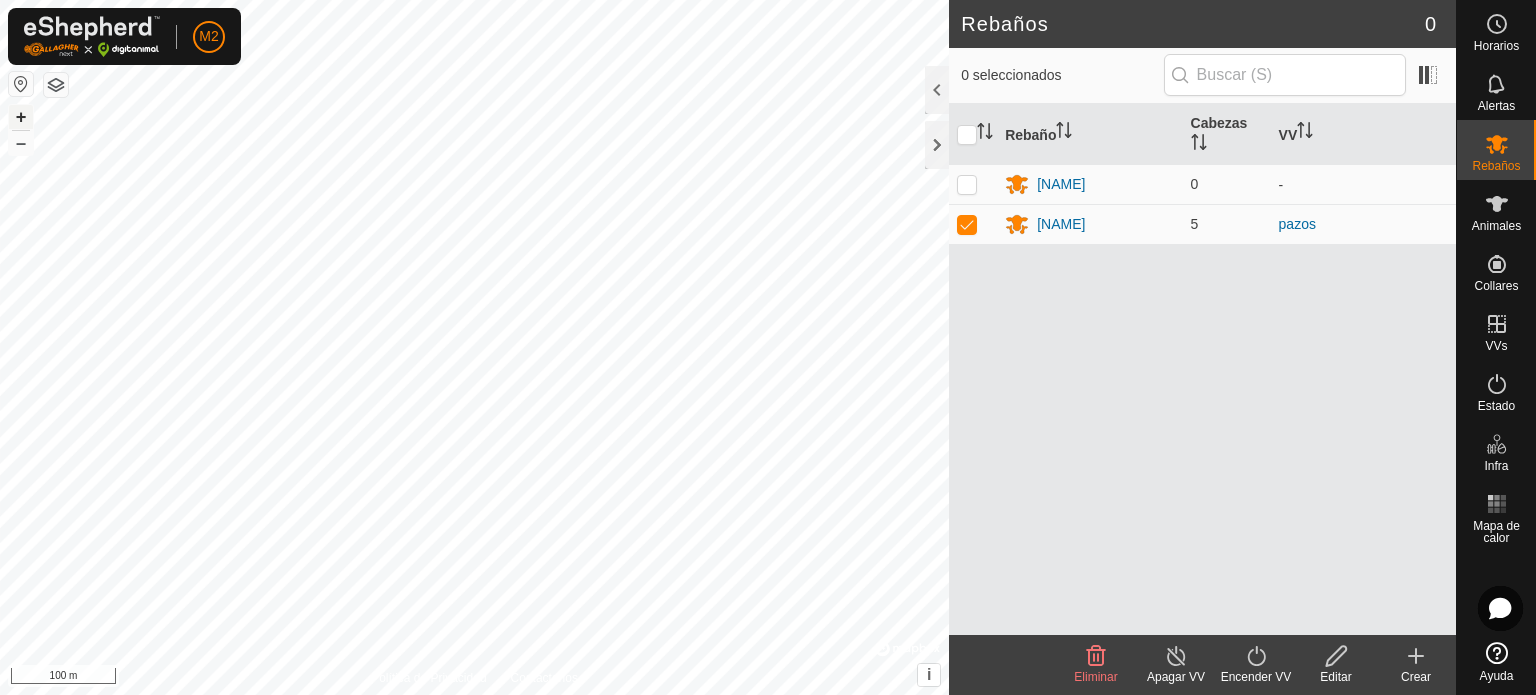 click on "+" at bounding box center (21, 116) 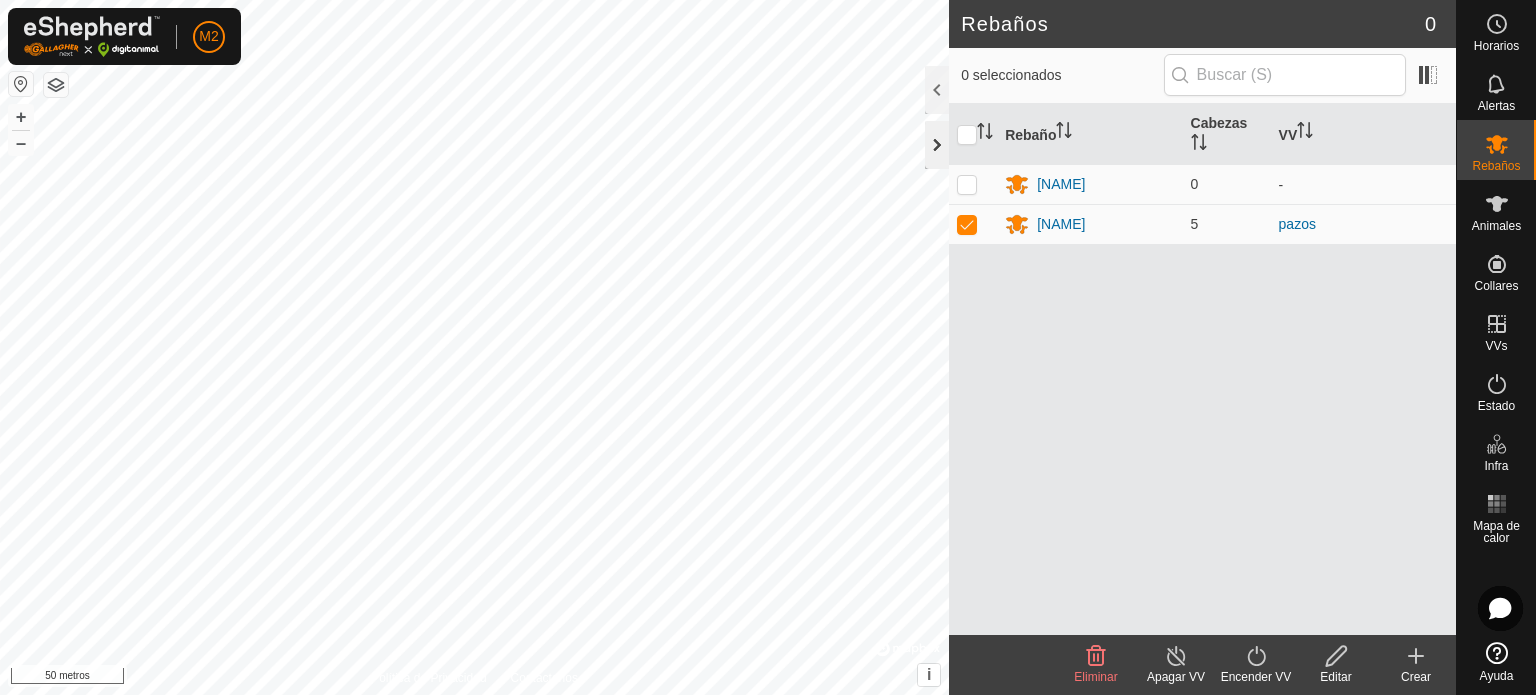 click 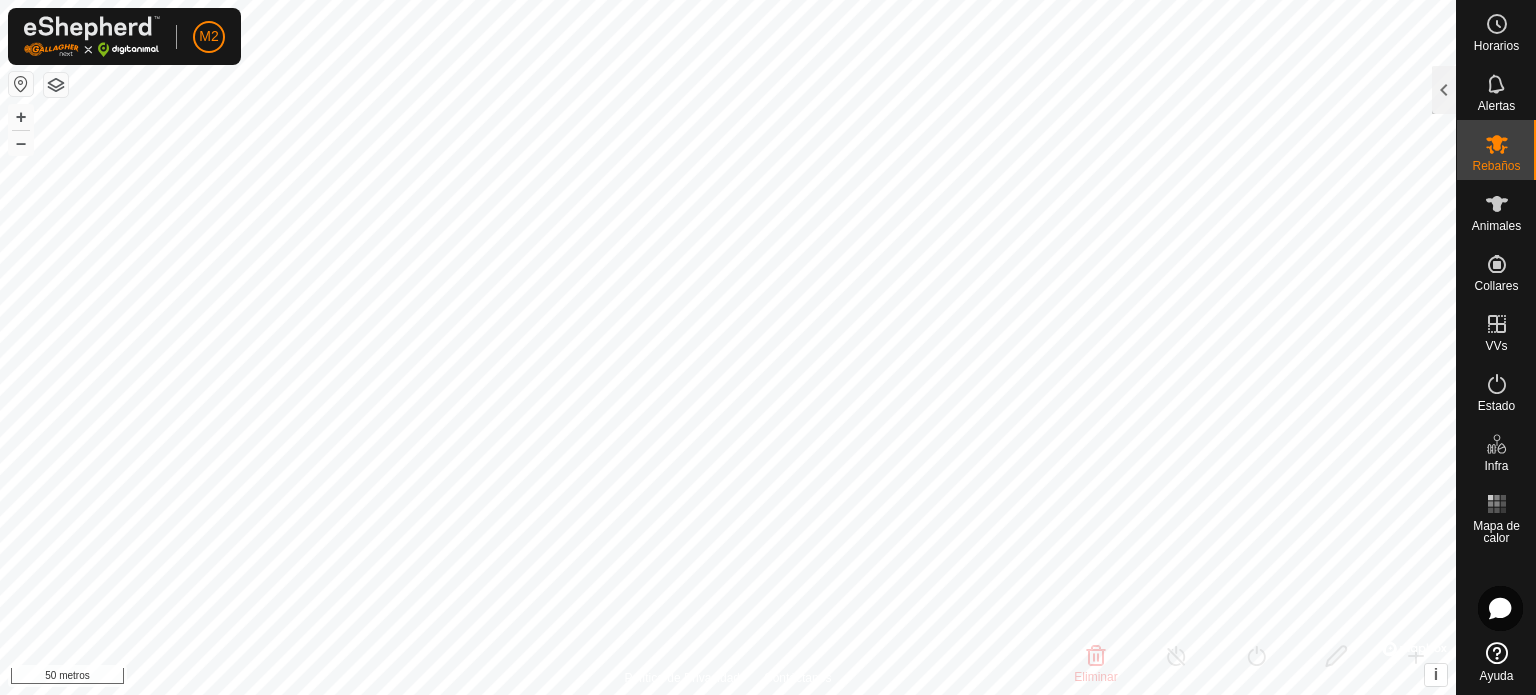 drag, startPoint x: 1416, startPoint y: 308, endPoint x: 890, endPoint y: 728, distance: 673.1092 